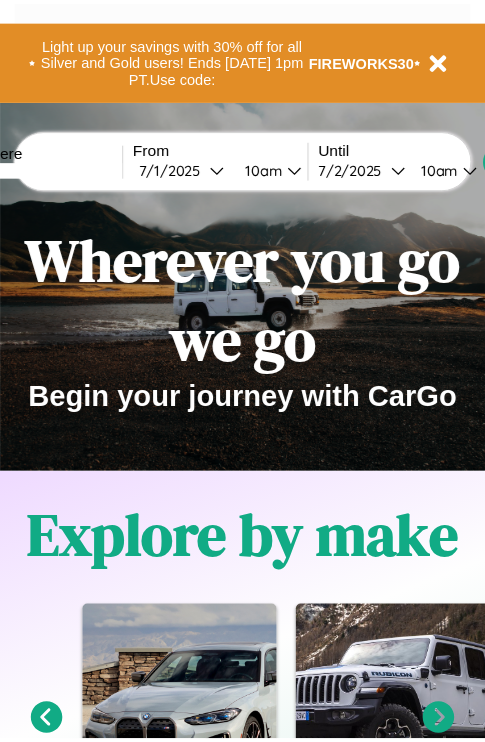 scroll, scrollTop: 0, scrollLeft: 0, axis: both 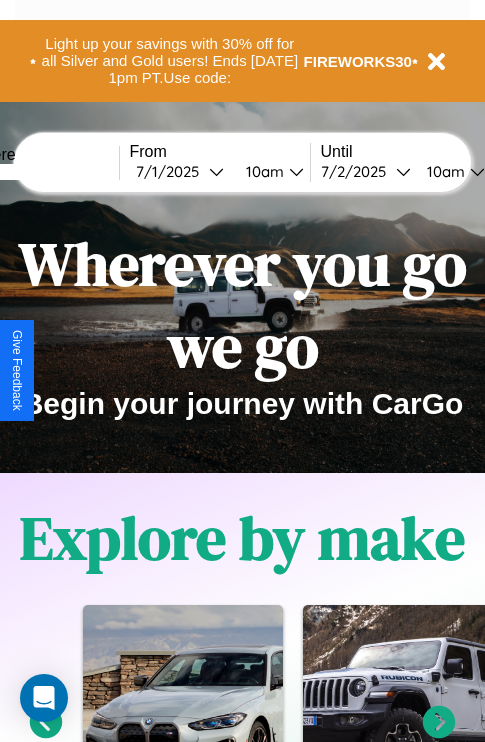 click at bounding box center [44, 172] 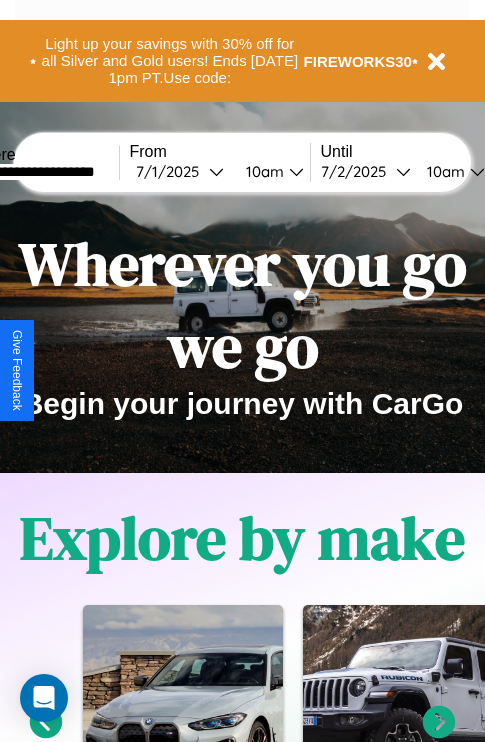 type on "**********" 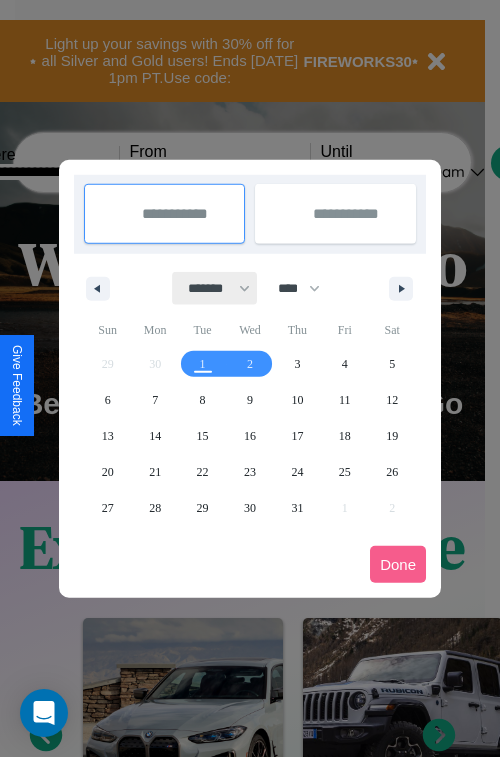 click on "******* ******** ***** ***** *** **** **** ****** ********* ******* ******** ********" at bounding box center [215, 288] 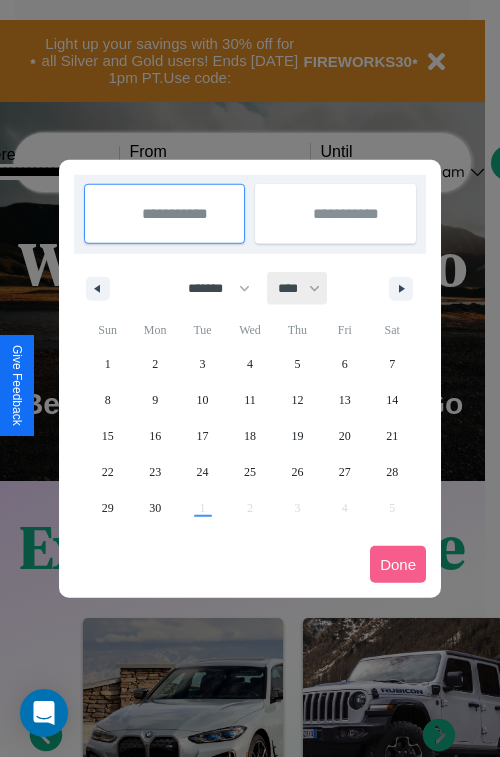 click on "**** **** **** **** **** **** **** **** **** **** **** **** **** **** **** **** **** **** **** **** **** **** **** **** **** **** **** **** **** **** **** **** **** **** **** **** **** **** **** **** **** **** **** **** **** **** **** **** **** **** **** **** **** **** **** **** **** **** **** **** **** **** **** **** **** **** **** **** **** **** **** **** **** **** **** **** **** **** **** **** **** **** **** **** **** **** **** **** **** **** **** **** **** **** **** **** **** **** **** **** **** **** **** **** **** **** **** **** **** **** **** **** **** **** **** **** **** **** **** **** ****" at bounding box center (298, 288) 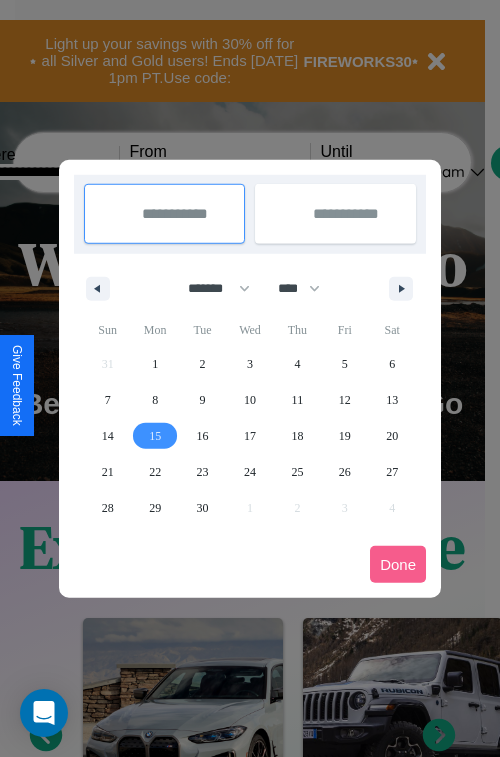 click on "15" at bounding box center (155, 436) 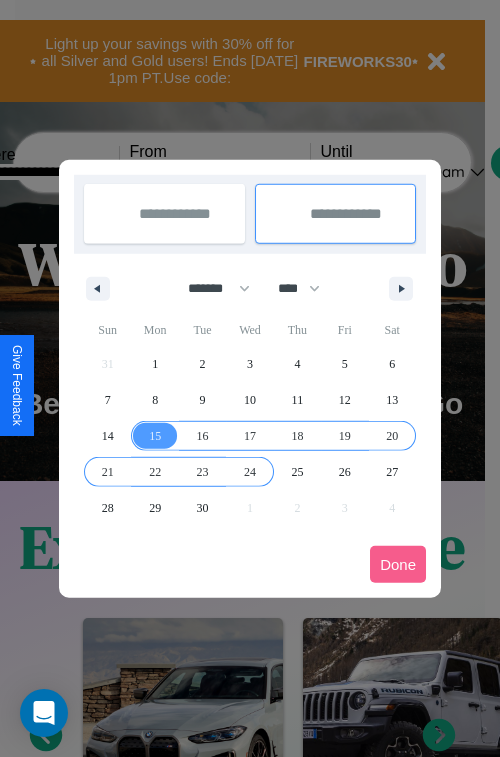 click on "24" at bounding box center [250, 472] 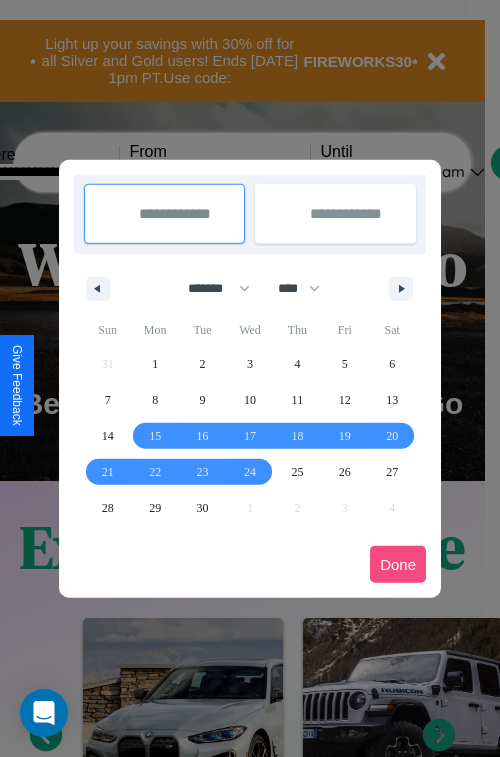 click on "Done" at bounding box center (398, 564) 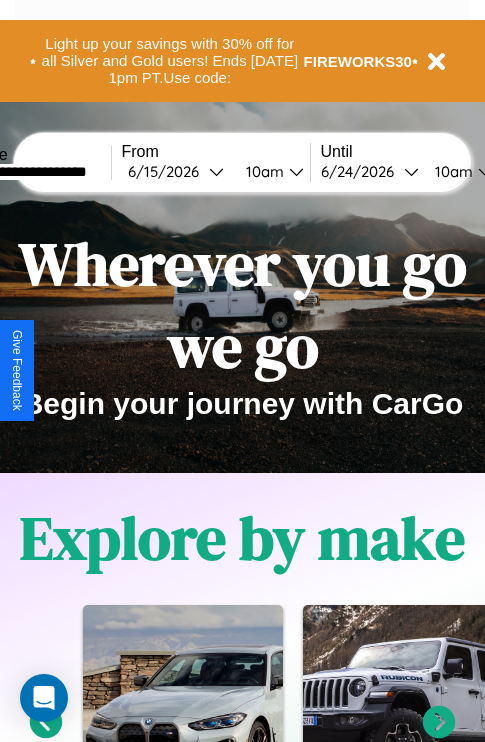 scroll, scrollTop: 0, scrollLeft: 75, axis: horizontal 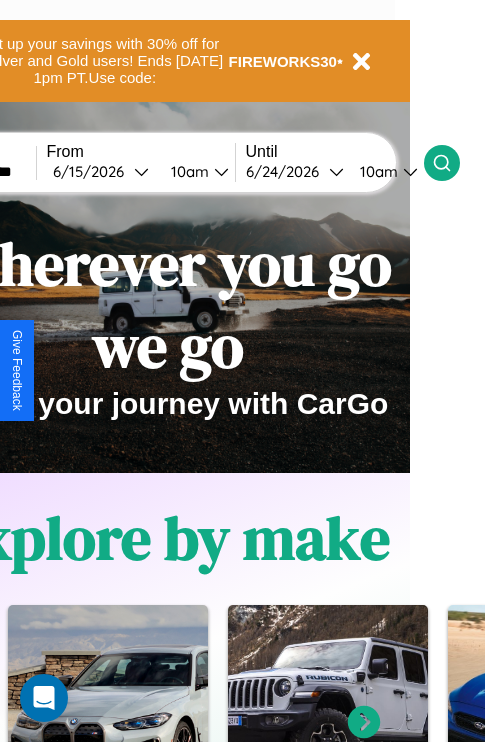 click 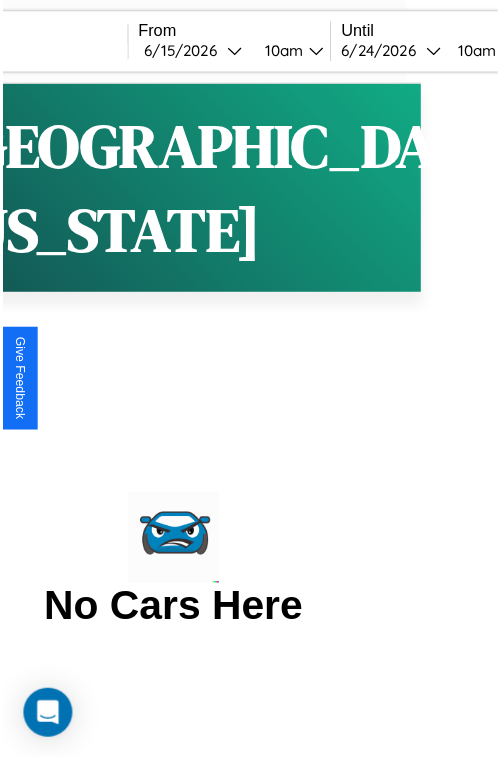 scroll, scrollTop: 0, scrollLeft: 0, axis: both 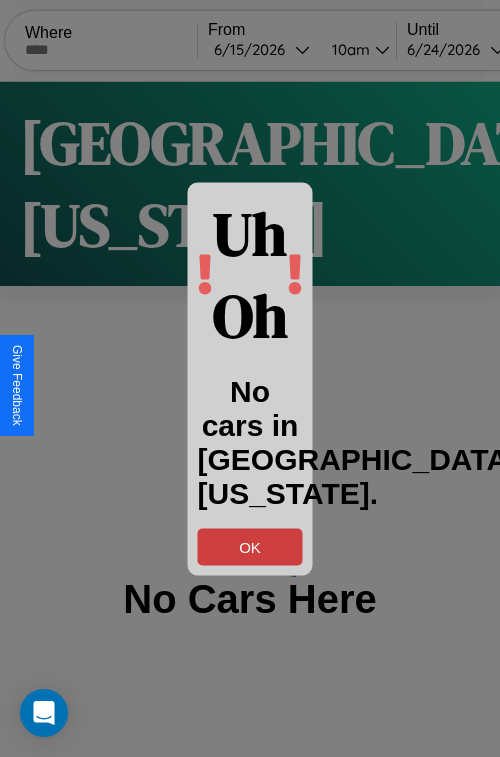 click on "OK" at bounding box center [250, 546] 